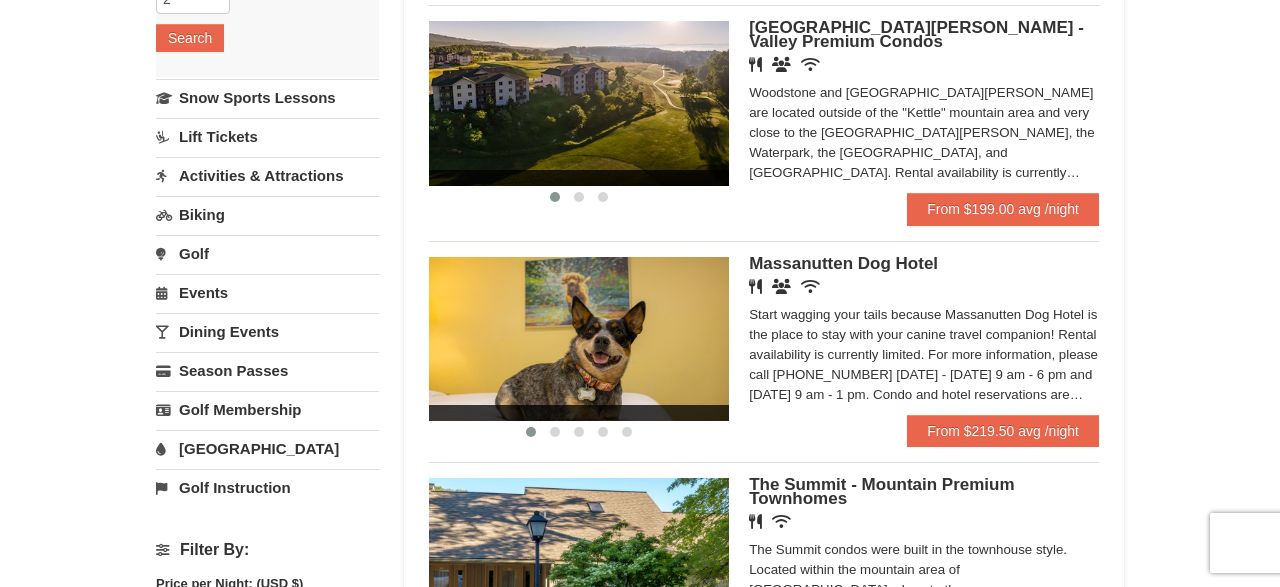 scroll, scrollTop: 520, scrollLeft: 0, axis: vertical 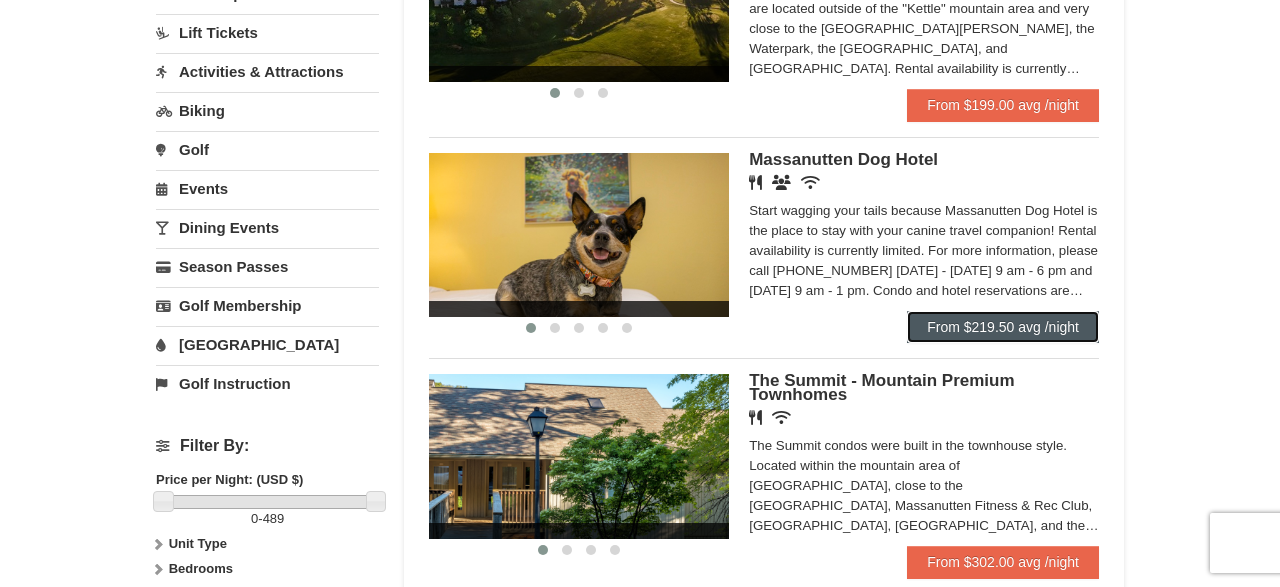 click on "From $219.50 avg /night" at bounding box center (1003, 327) 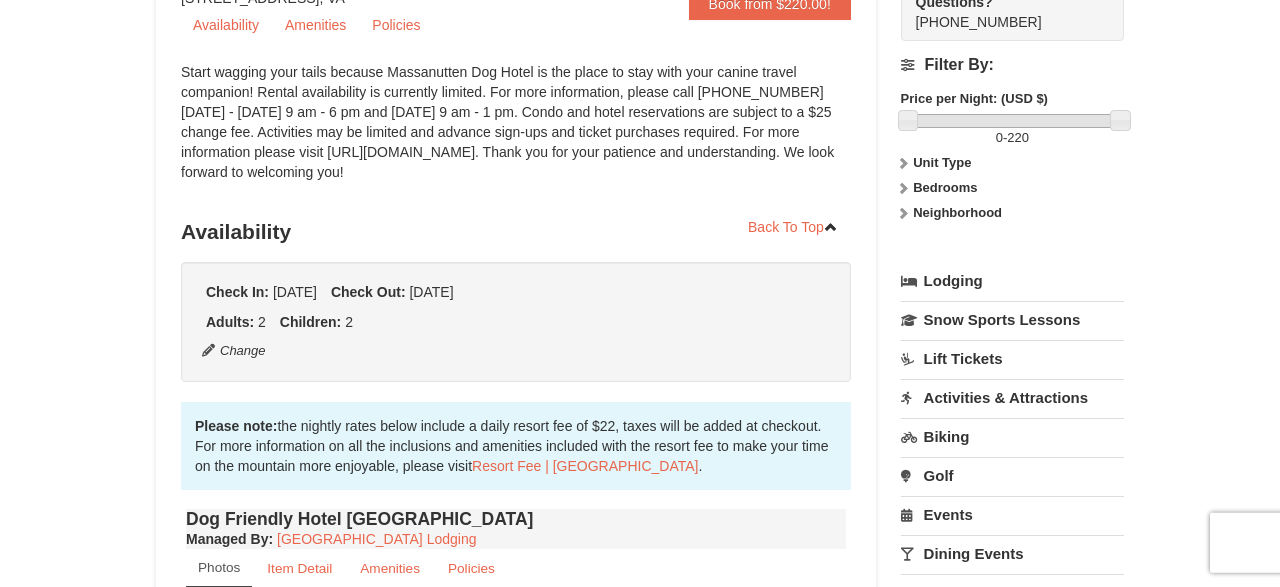 scroll, scrollTop: 0, scrollLeft: 0, axis: both 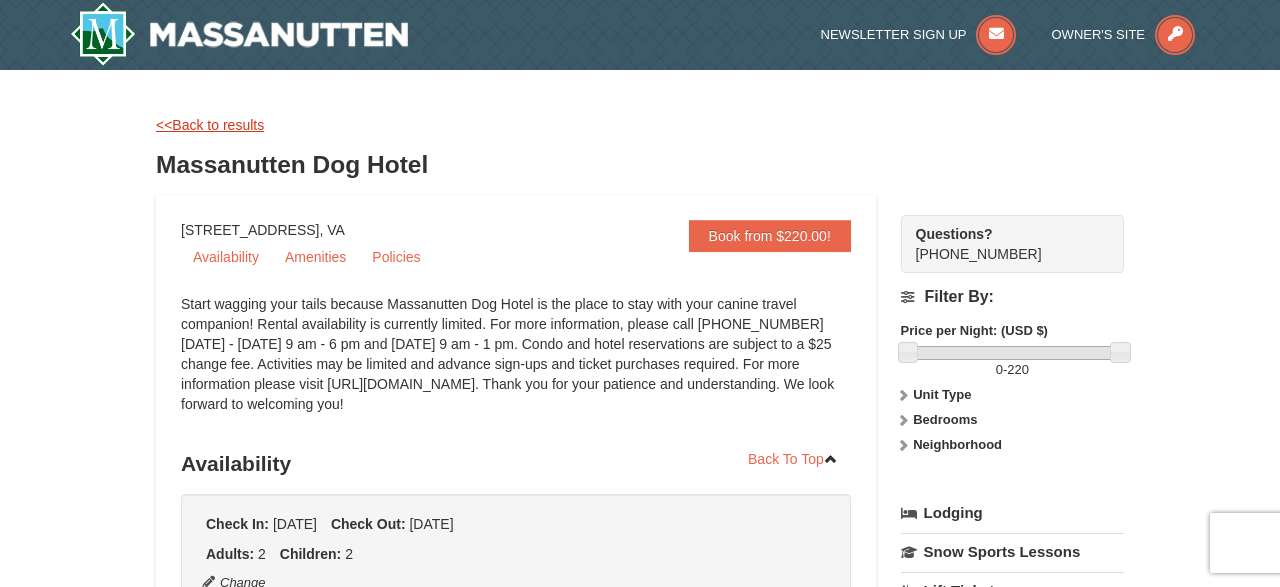 click on "<<Back to results" at bounding box center [210, 125] 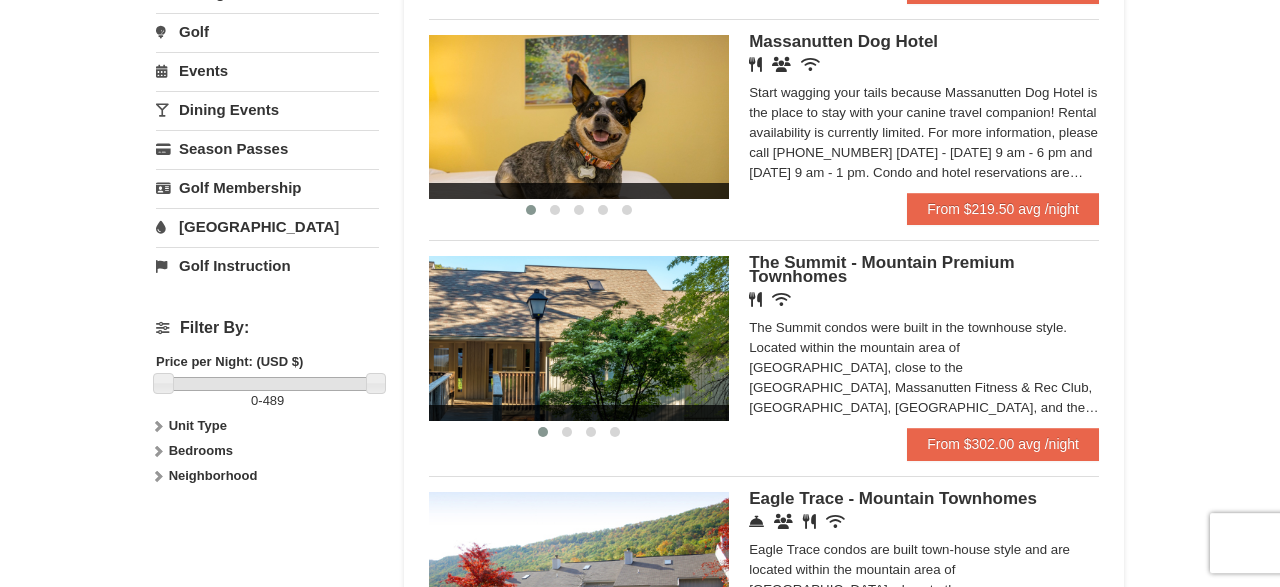 scroll, scrollTop: 624, scrollLeft: 0, axis: vertical 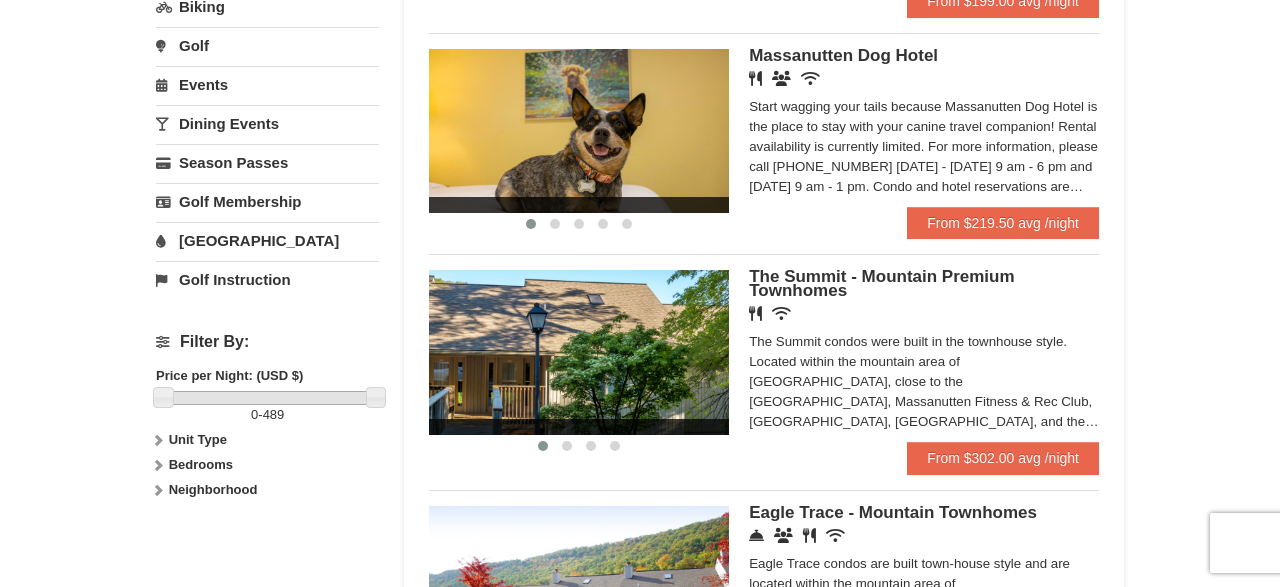 click on "[GEOGRAPHIC_DATA]" at bounding box center [267, 240] 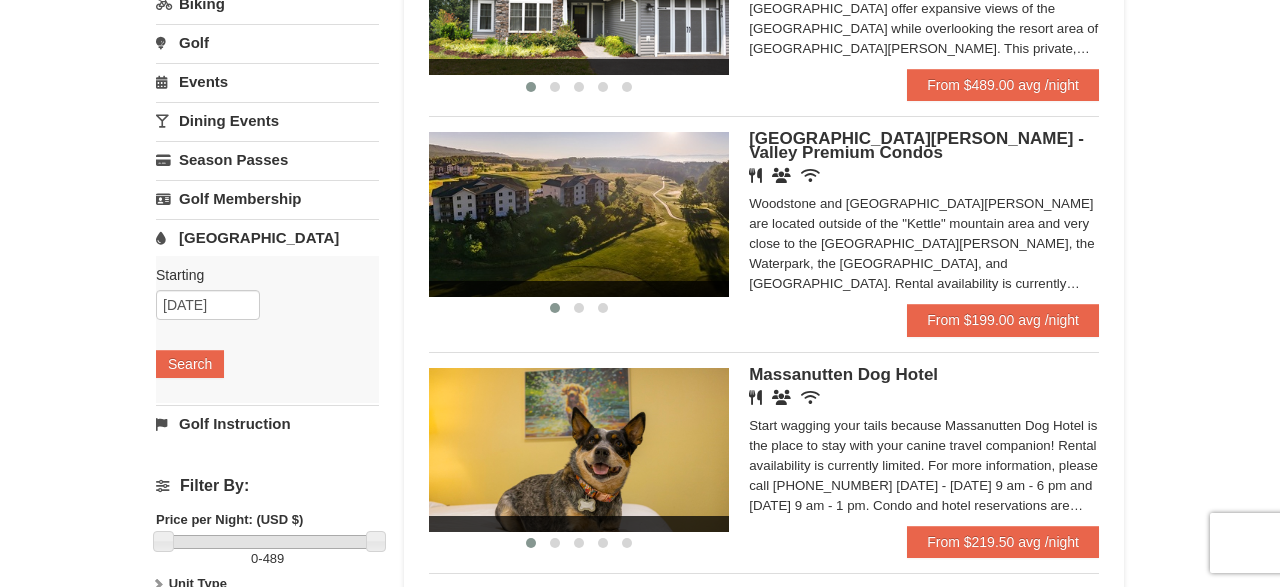 scroll, scrollTop: 304, scrollLeft: 0, axis: vertical 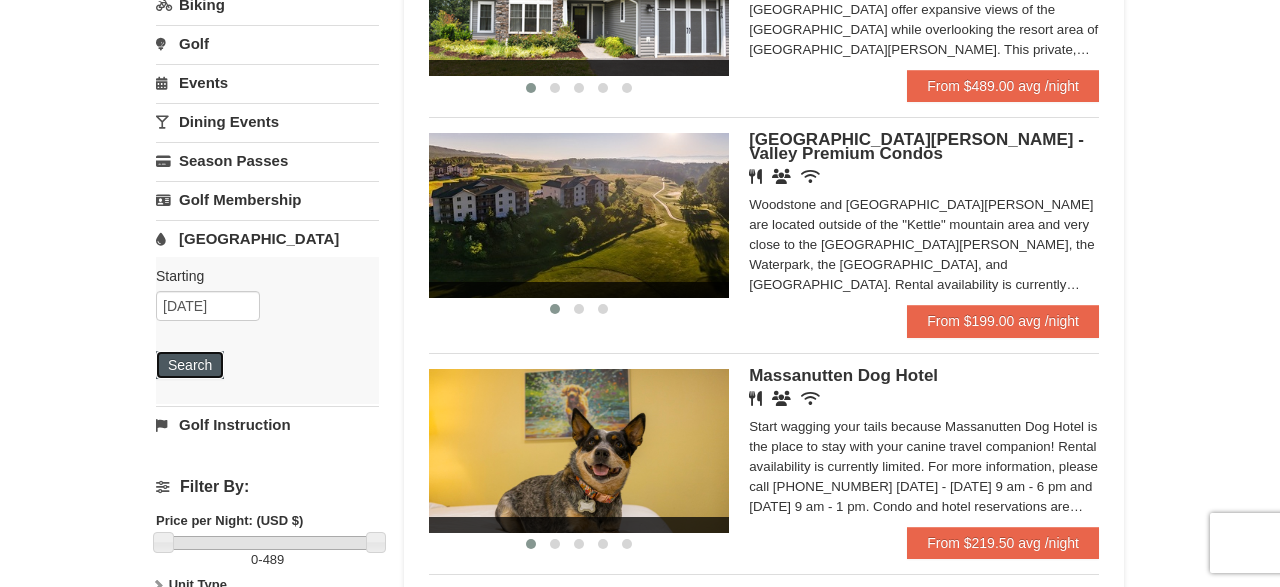 click on "Search" at bounding box center (190, 365) 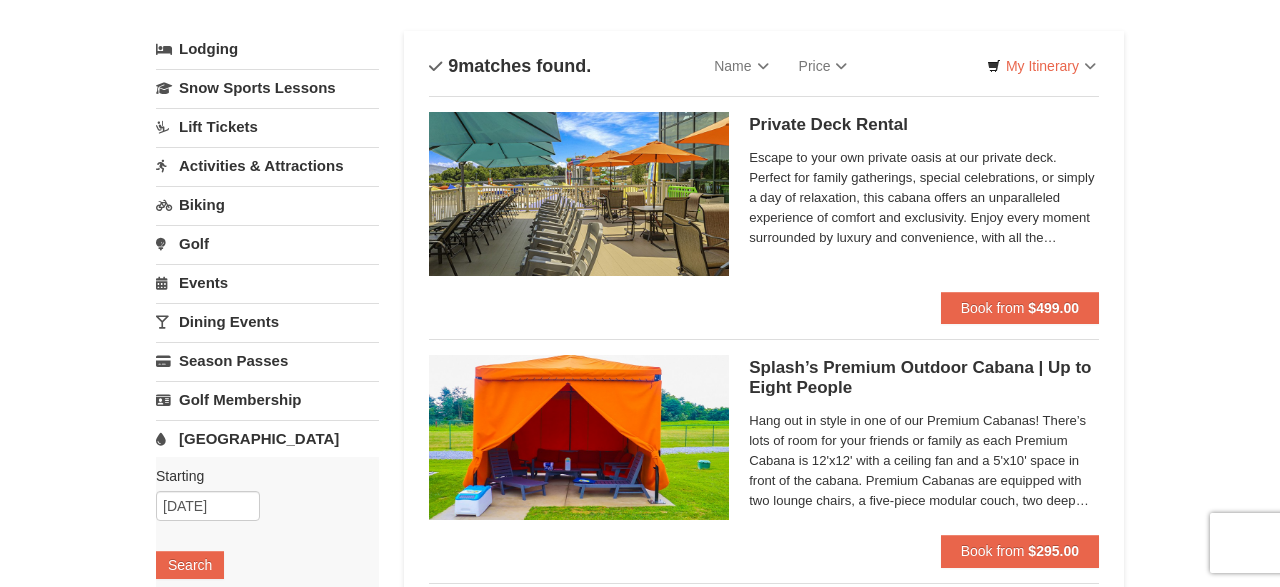 scroll, scrollTop: 0, scrollLeft: 0, axis: both 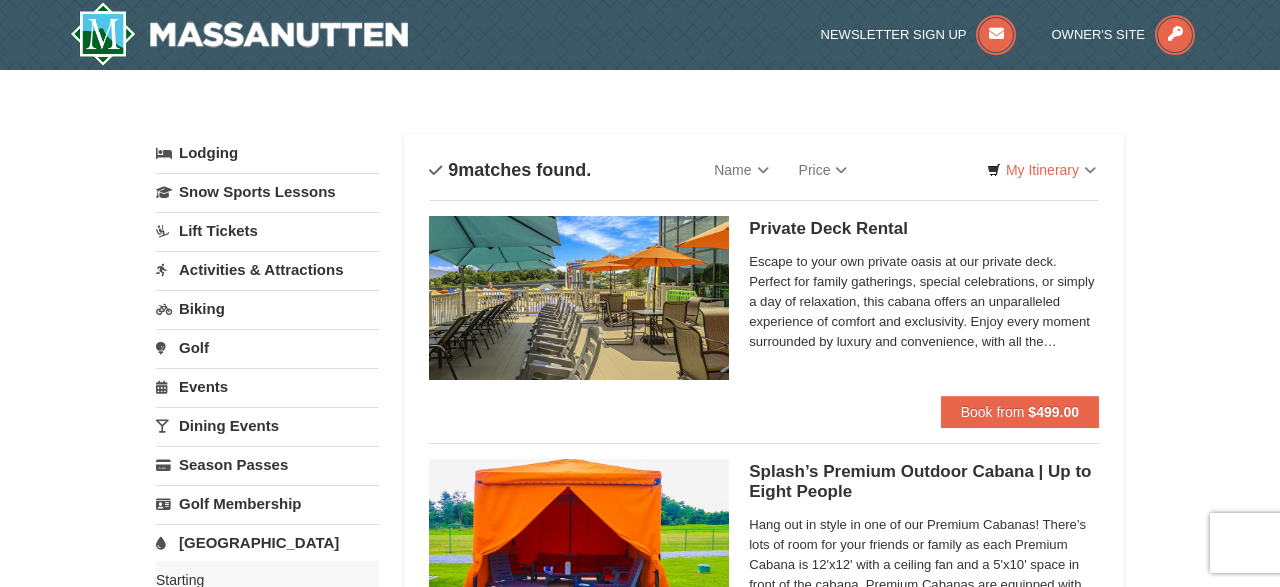 click on "[GEOGRAPHIC_DATA]" at bounding box center [267, 542] 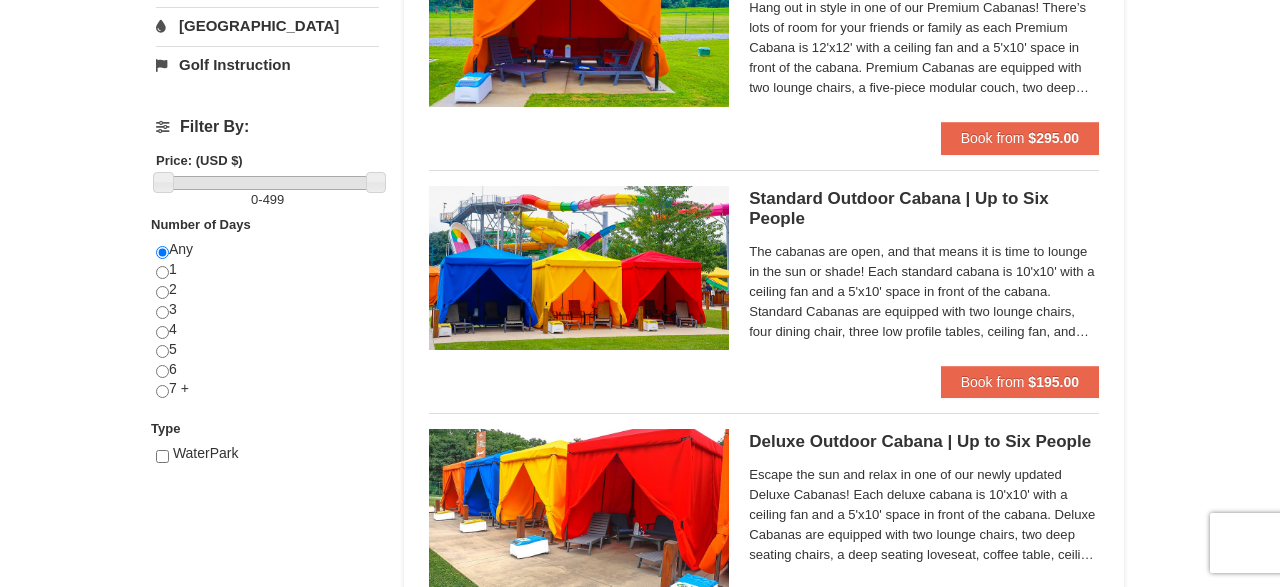 scroll, scrollTop: 520, scrollLeft: 0, axis: vertical 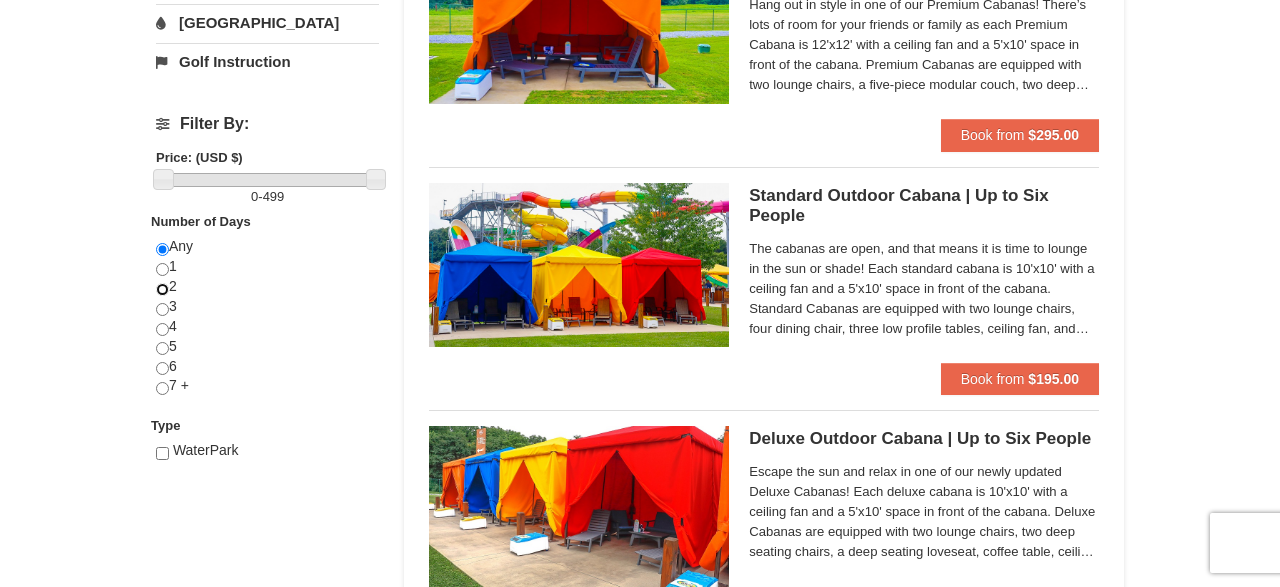 click at bounding box center [162, 289] 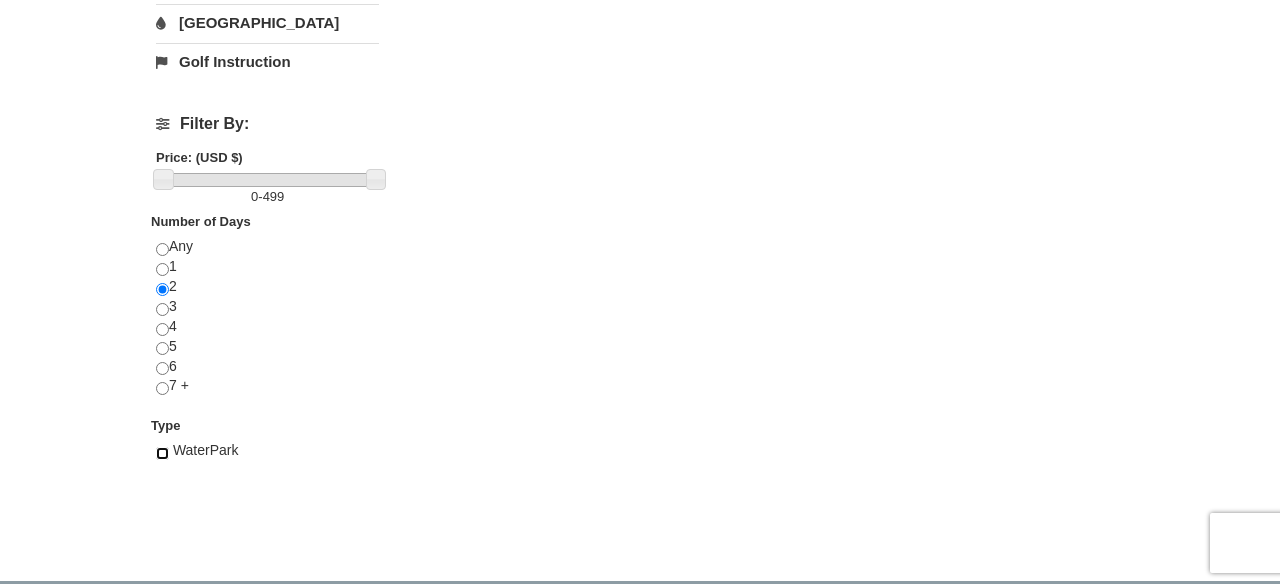 click at bounding box center (162, 453) 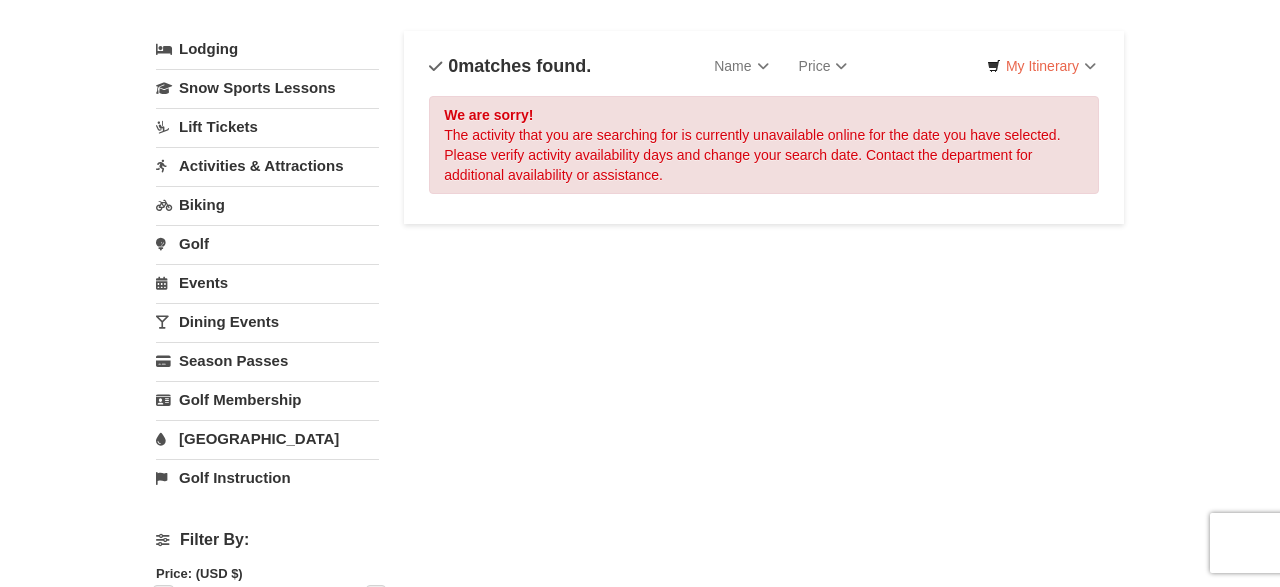 scroll, scrollTop: 0, scrollLeft: 0, axis: both 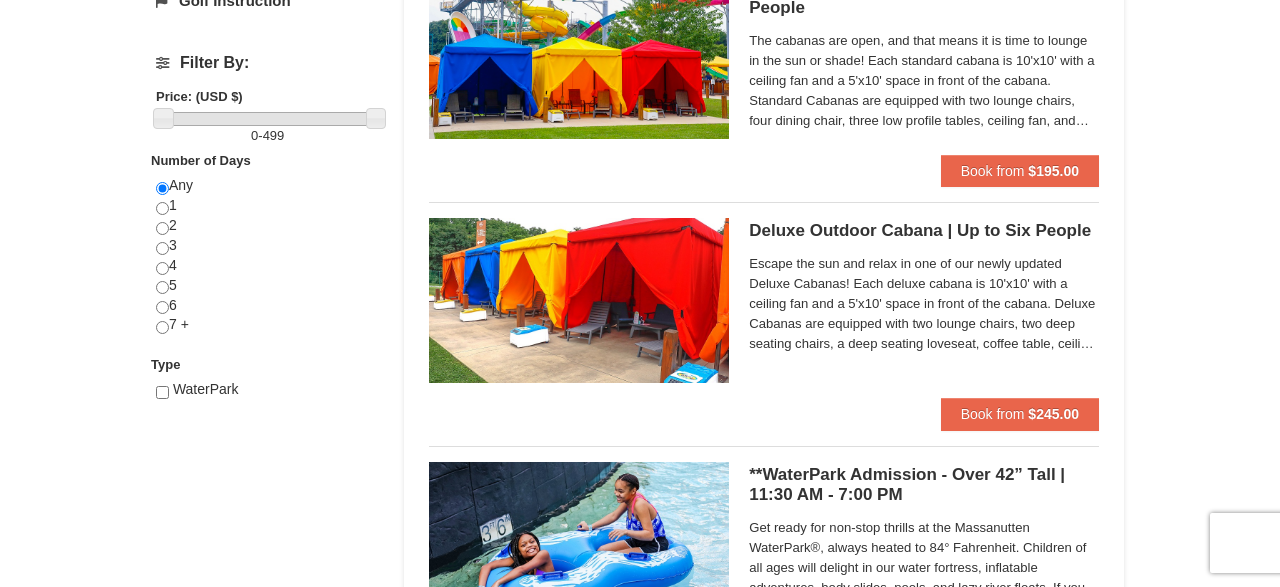 click on "Deluxe Outdoor Cabana | Up to Six People  Massanutten Indoor/Outdoor WaterPark" at bounding box center [924, 231] 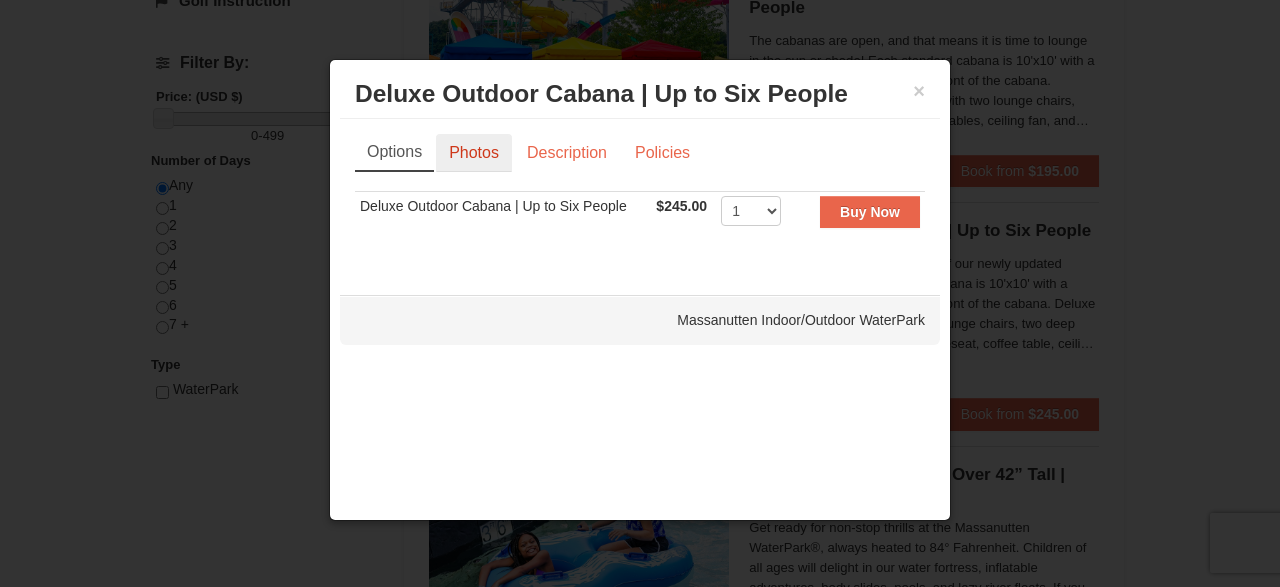 click on "Photos" at bounding box center (474, 153) 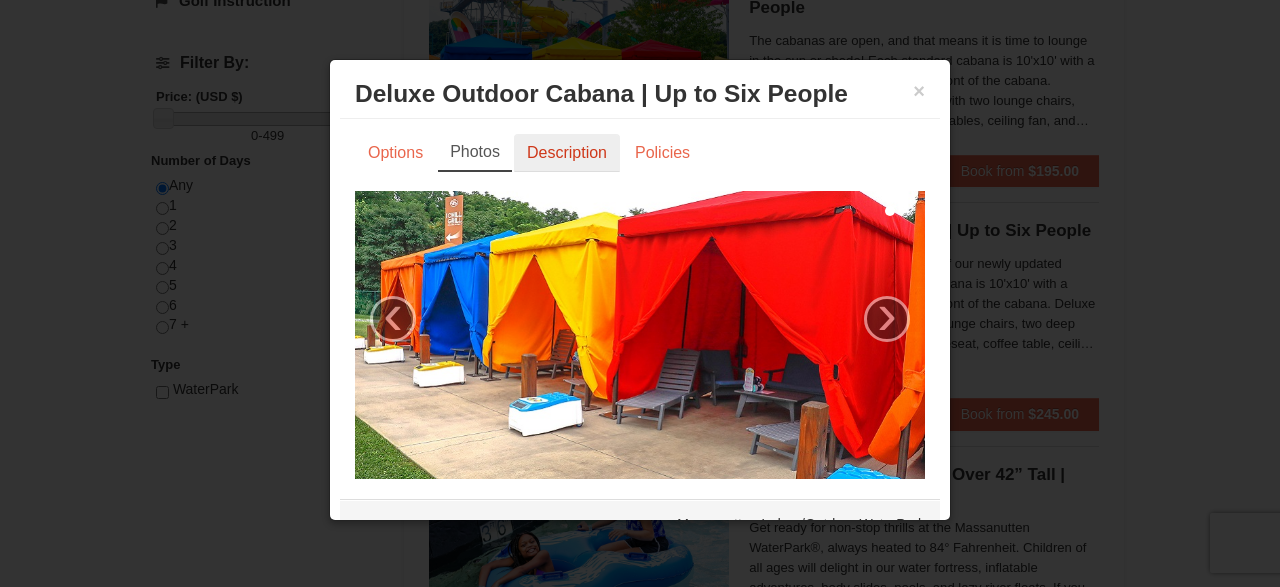click on "Description" at bounding box center (567, 153) 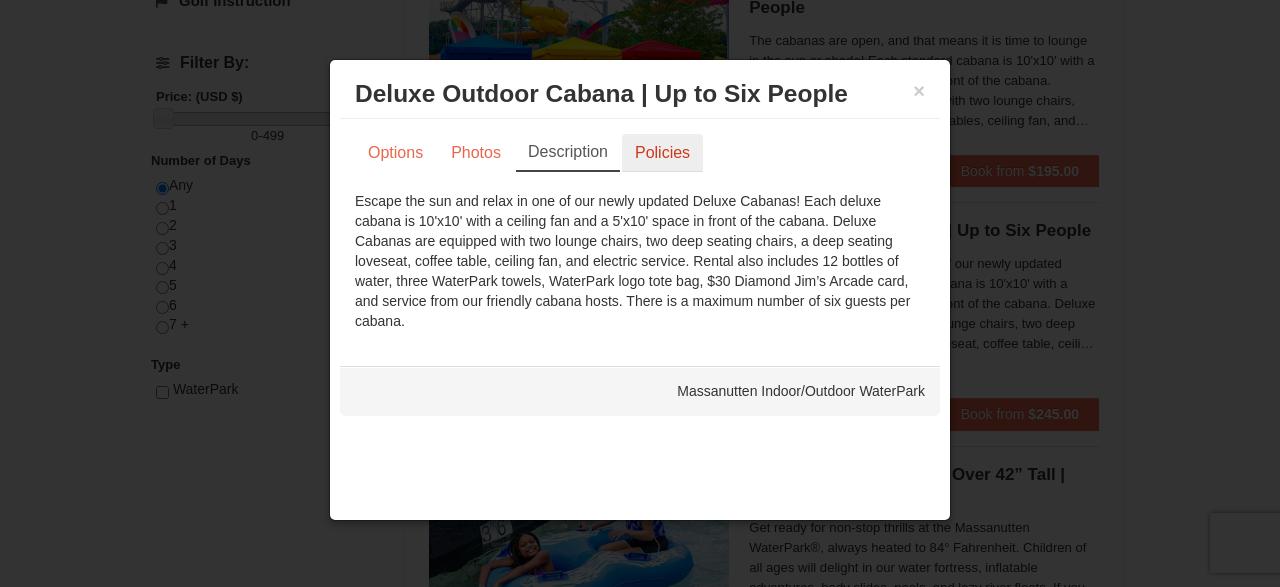 click on "Policies" at bounding box center (662, 153) 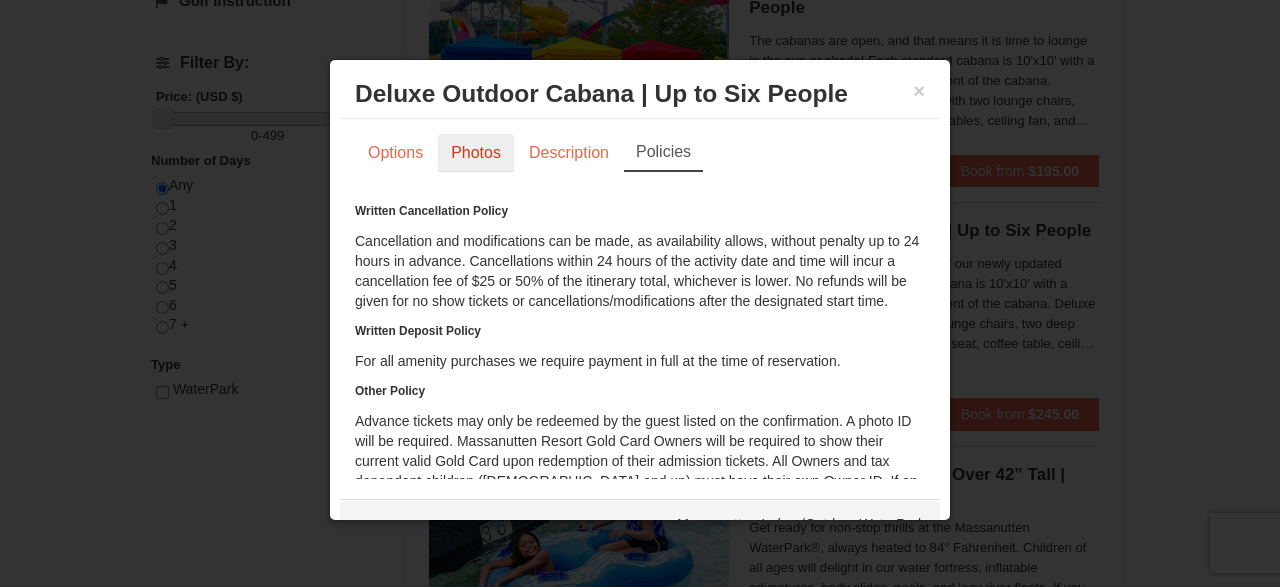 click on "Photos" at bounding box center (476, 153) 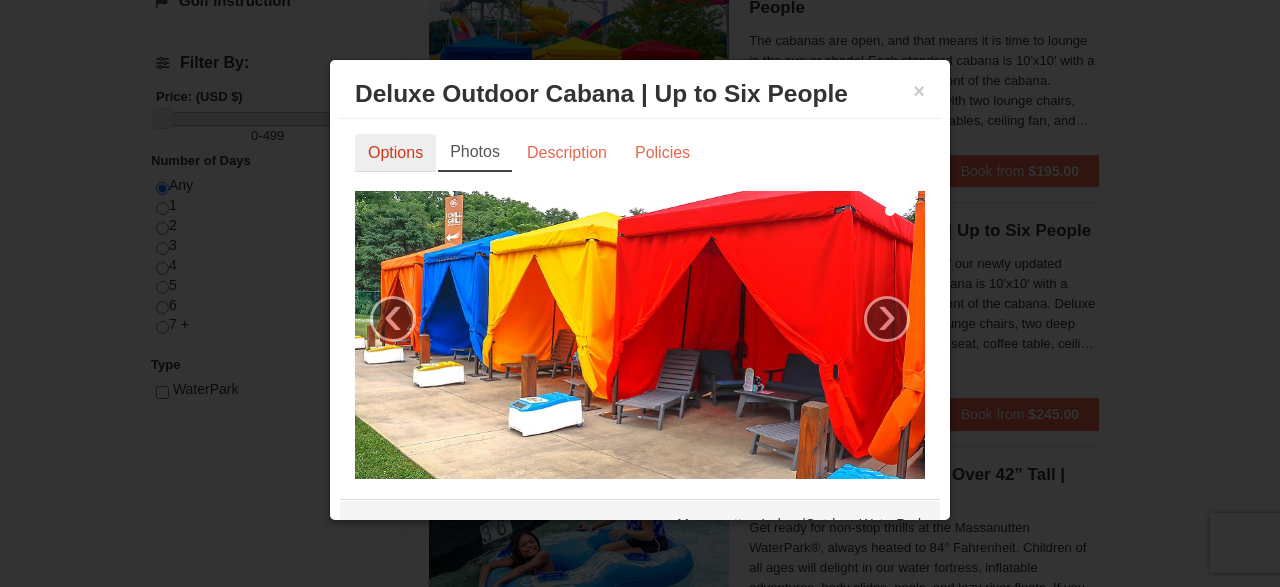 click on "Options" at bounding box center (395, 153) 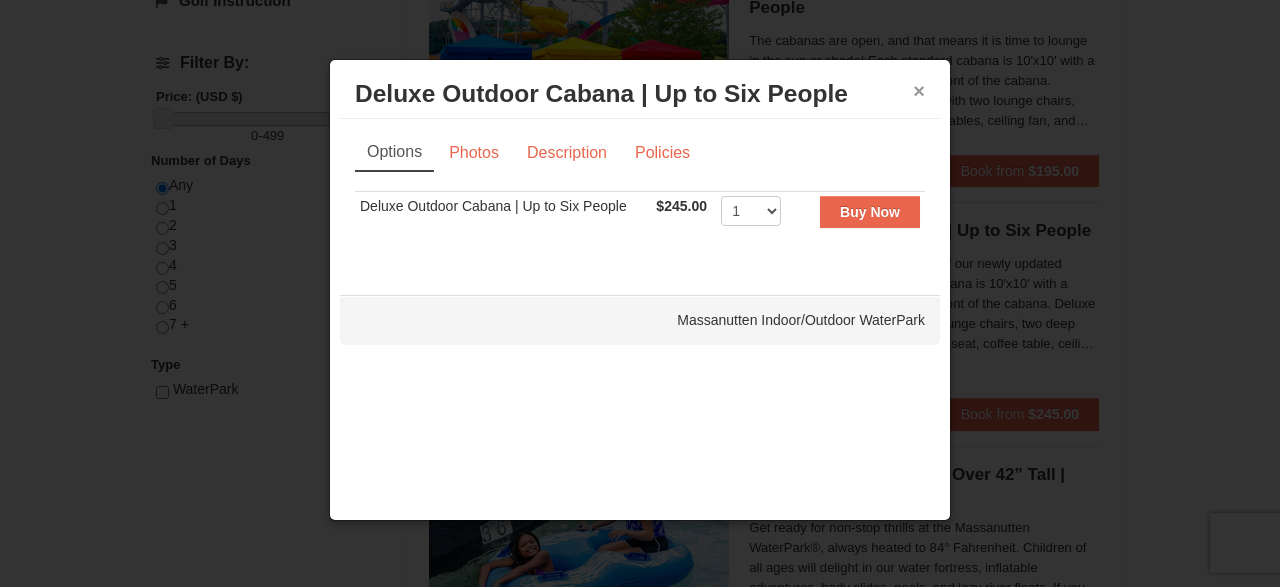 click on "×" at bounding box center [919, 91] 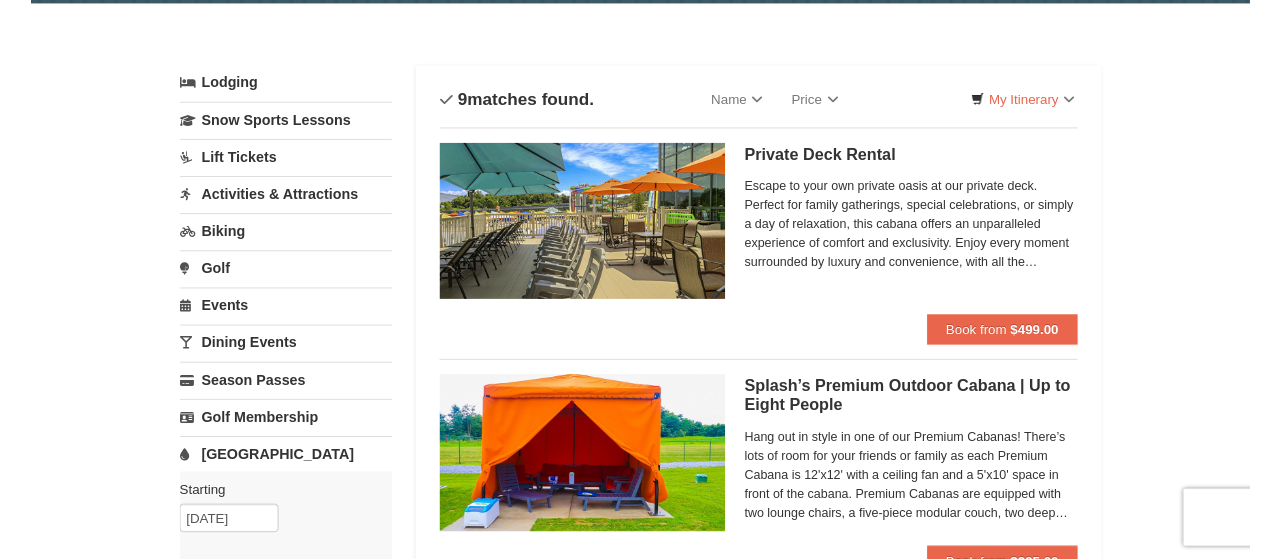scroll, scrollTop: 0, scrollLeft: 0, axis: both 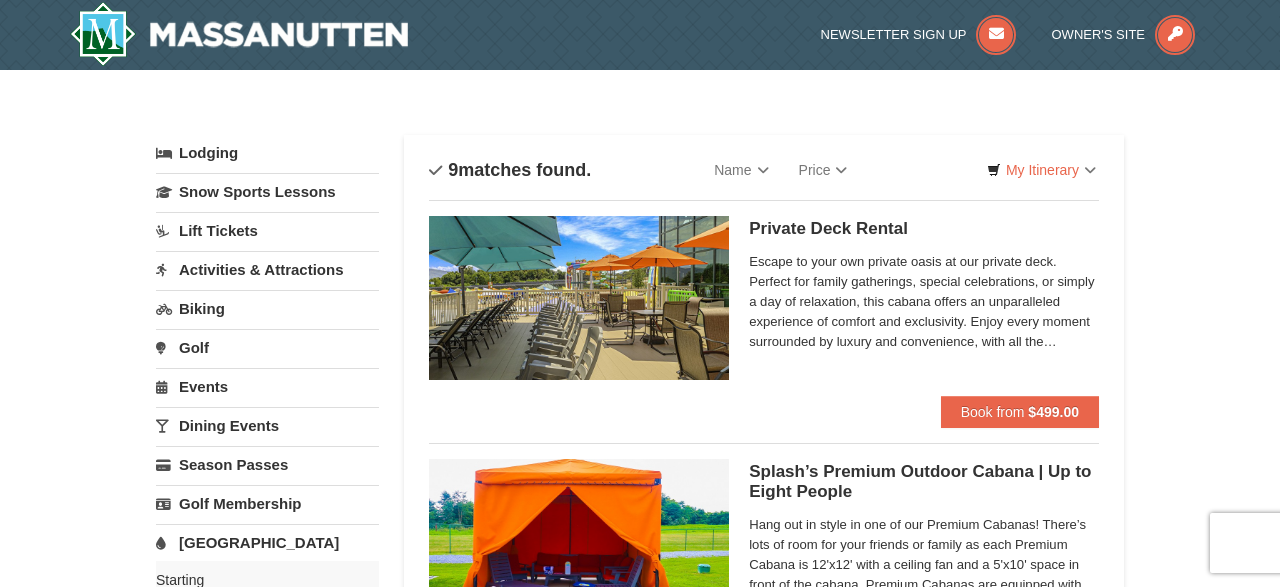 click on "[GEOGRAPHIC_DATA]" at bounding box center (267, 542) 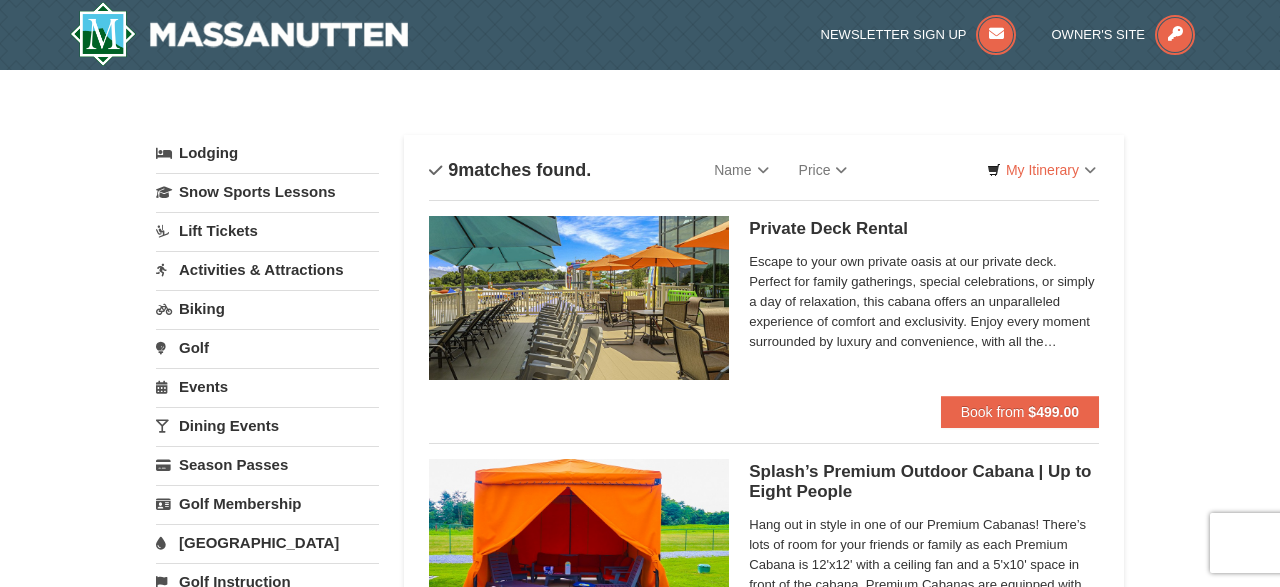 click on "[GEOGRAPHIC_DATA]" at bounding box center (267, 542) 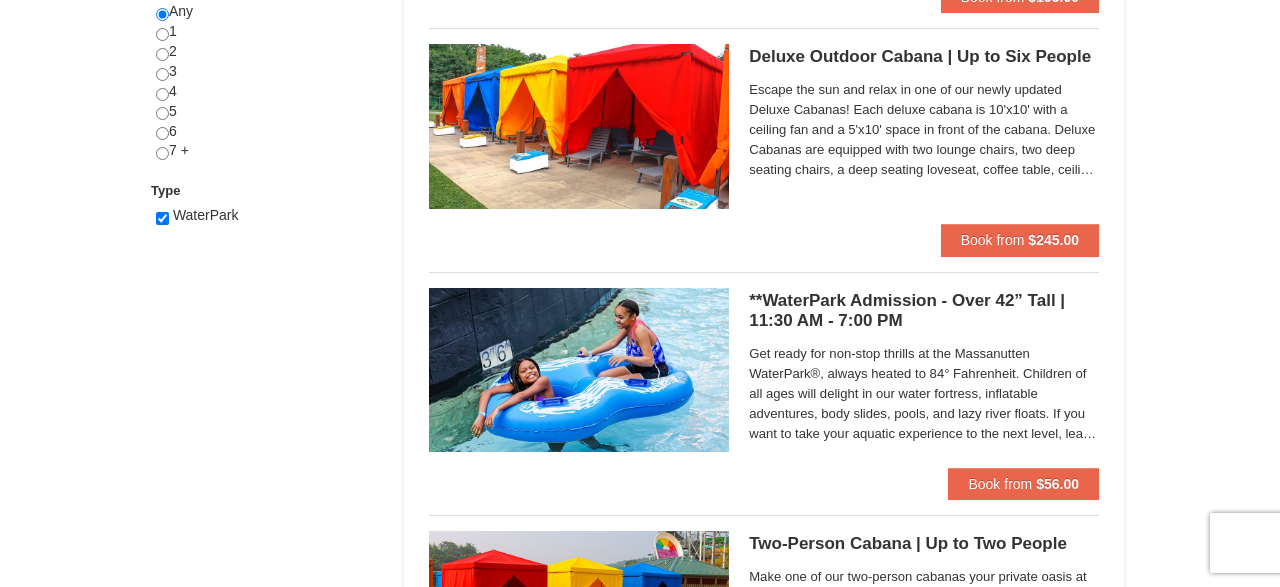 scroll, scrollTop: 936, scrollLeft: 0, axis: vertical 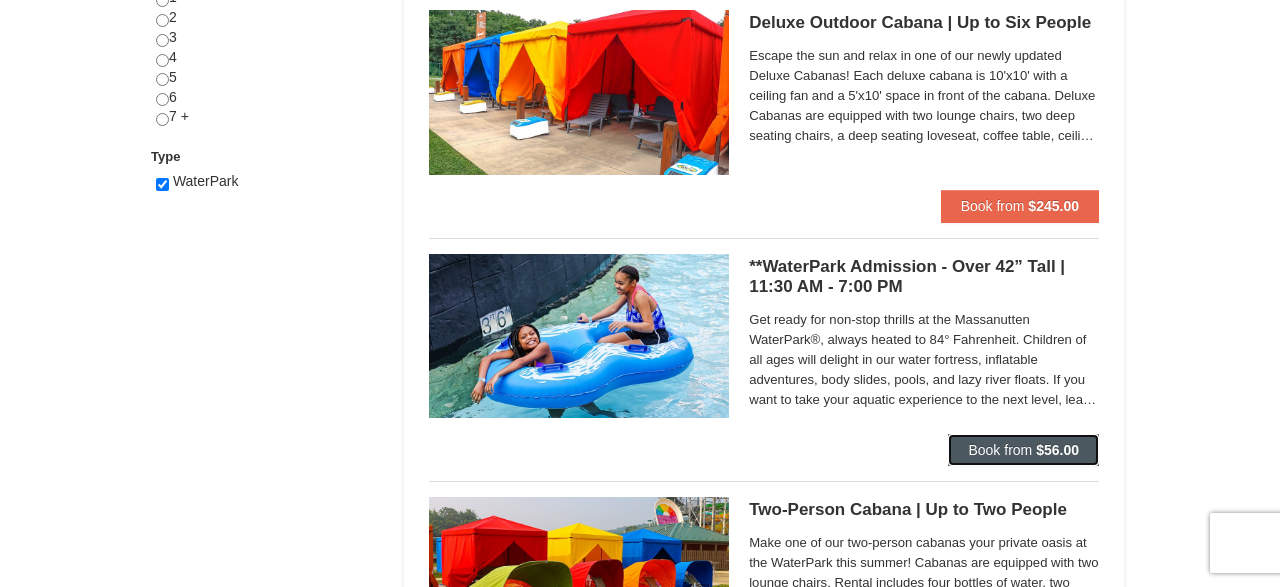 click on "Book from" at bounding box center [1000, 450] 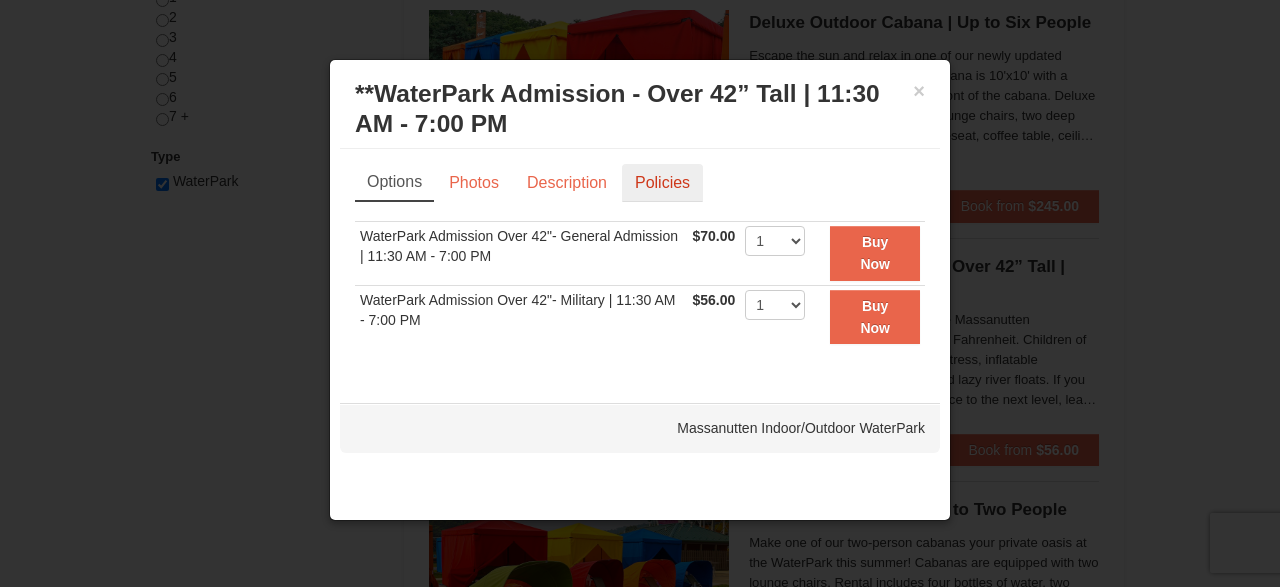 click on "Policies" at bounding box center [662, 183] 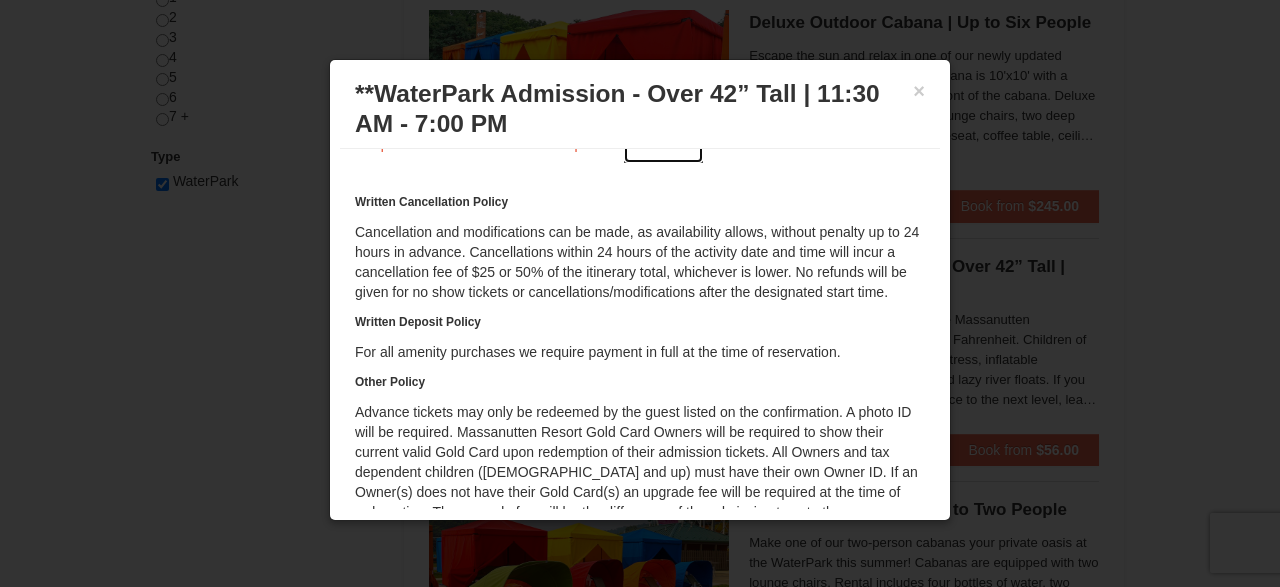 scroll, scrollTop: 0, scrollLeft: 0, axis: both 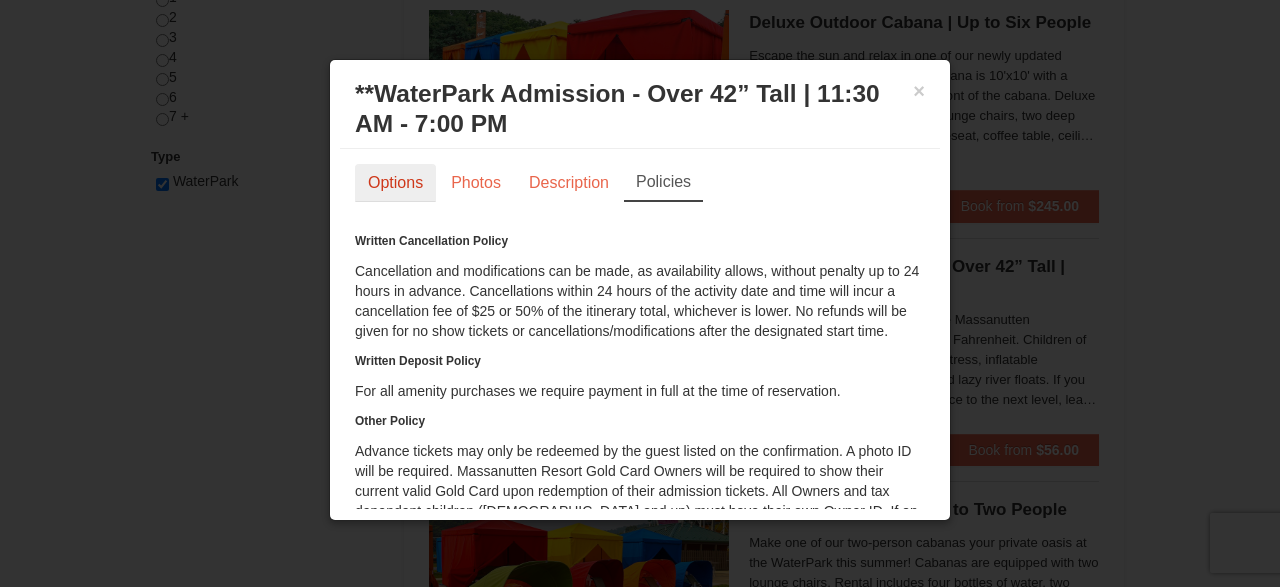 click on "Options" at bounding box center [395, 183] 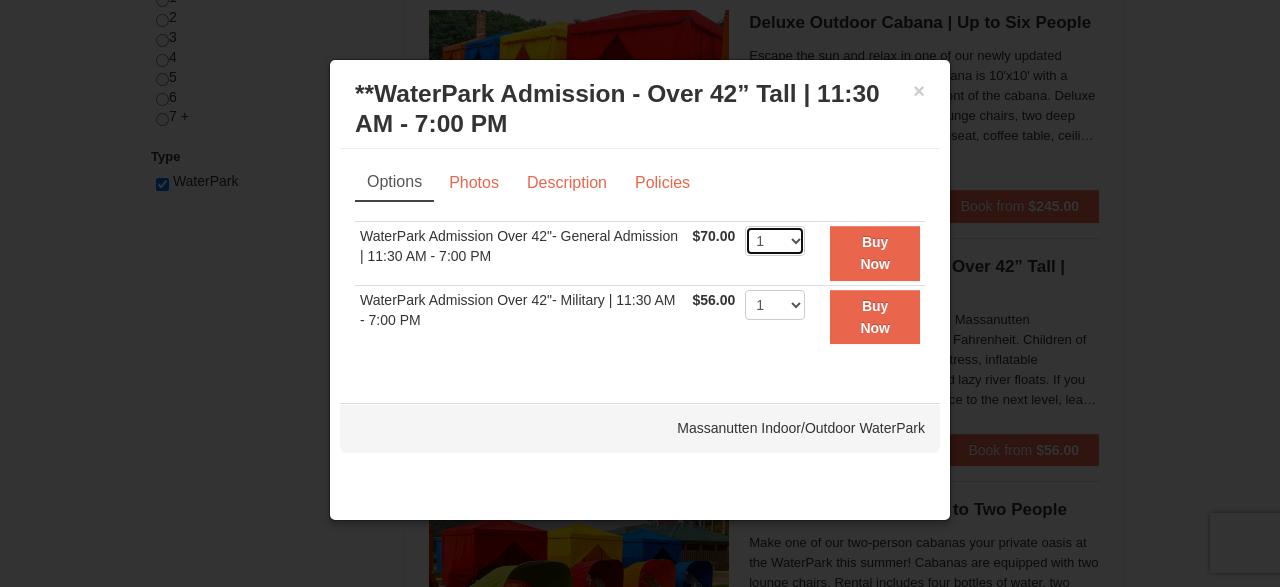 click on "1
2
3
4
5
6
7
8
9
10
11
12
13
14
15
16
17
18
19
20
21 22" at bounding box center [775, 241] 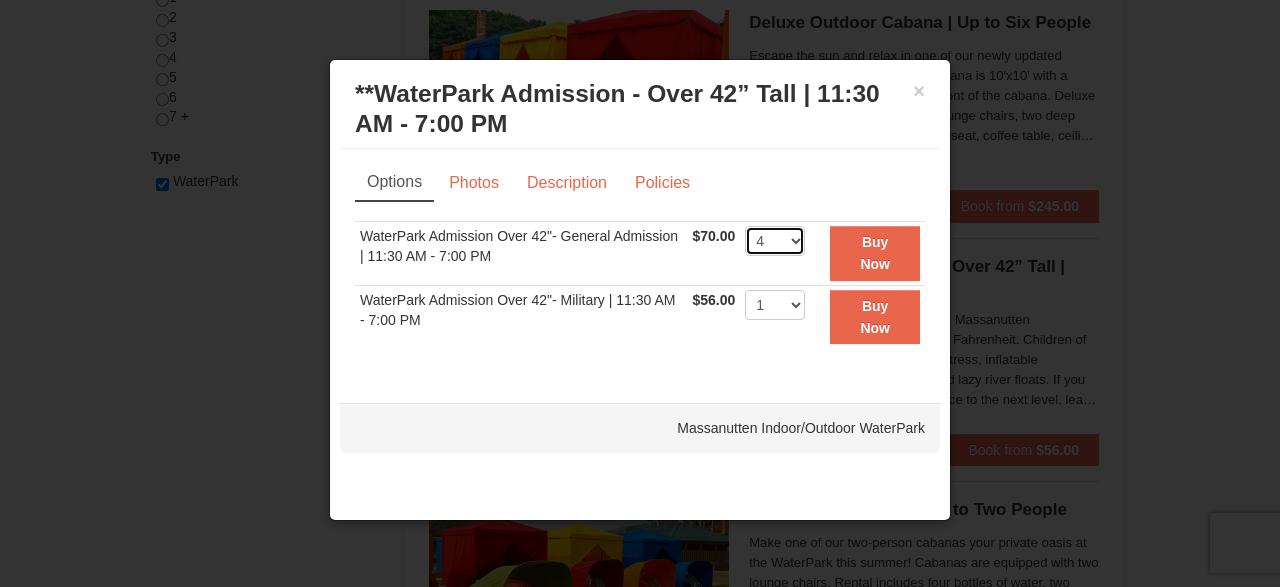 click on "4" at bounding box center (0, 0) 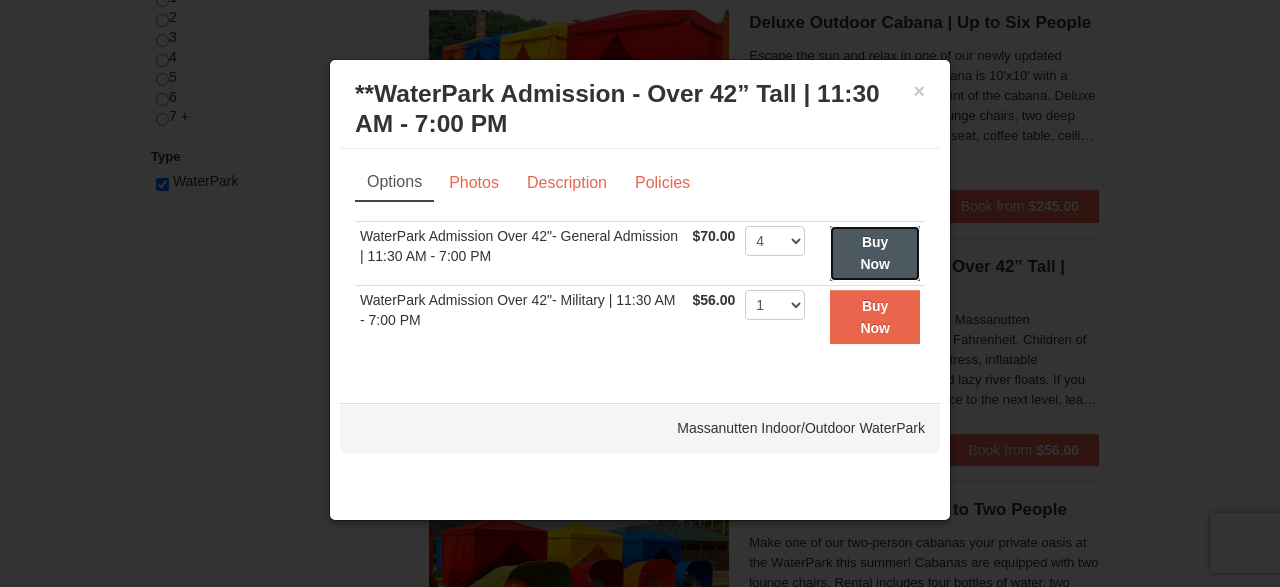 click on "Buy Now" at bounding box center [875, 253] 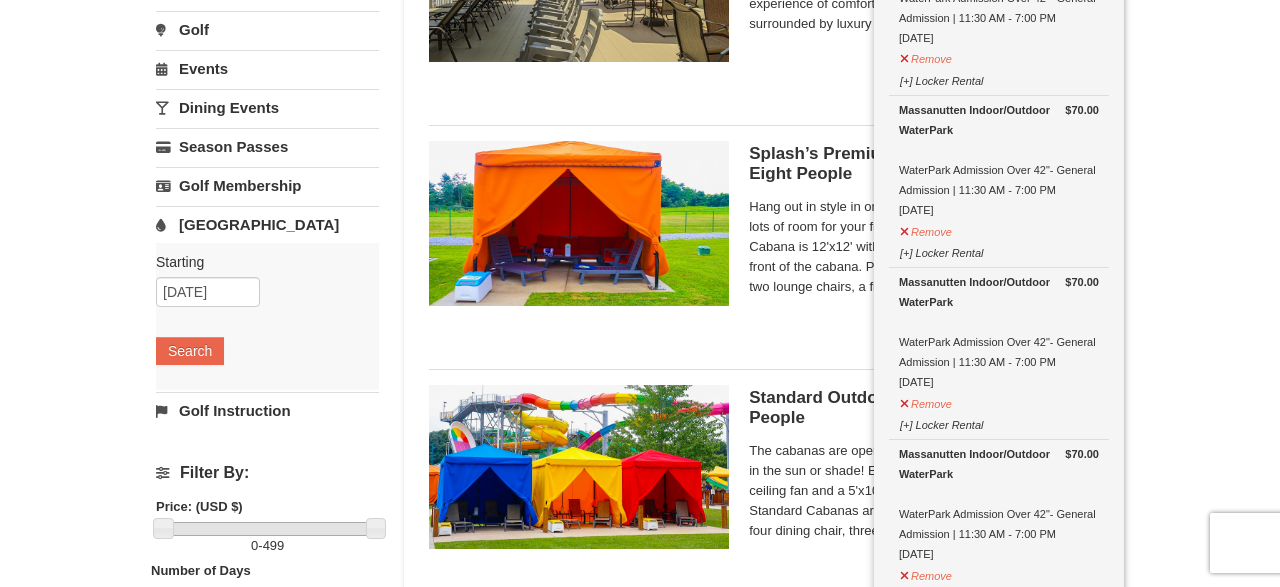 scroll, scrollTop: 6, scrollLeft: 0, axis: vertical 